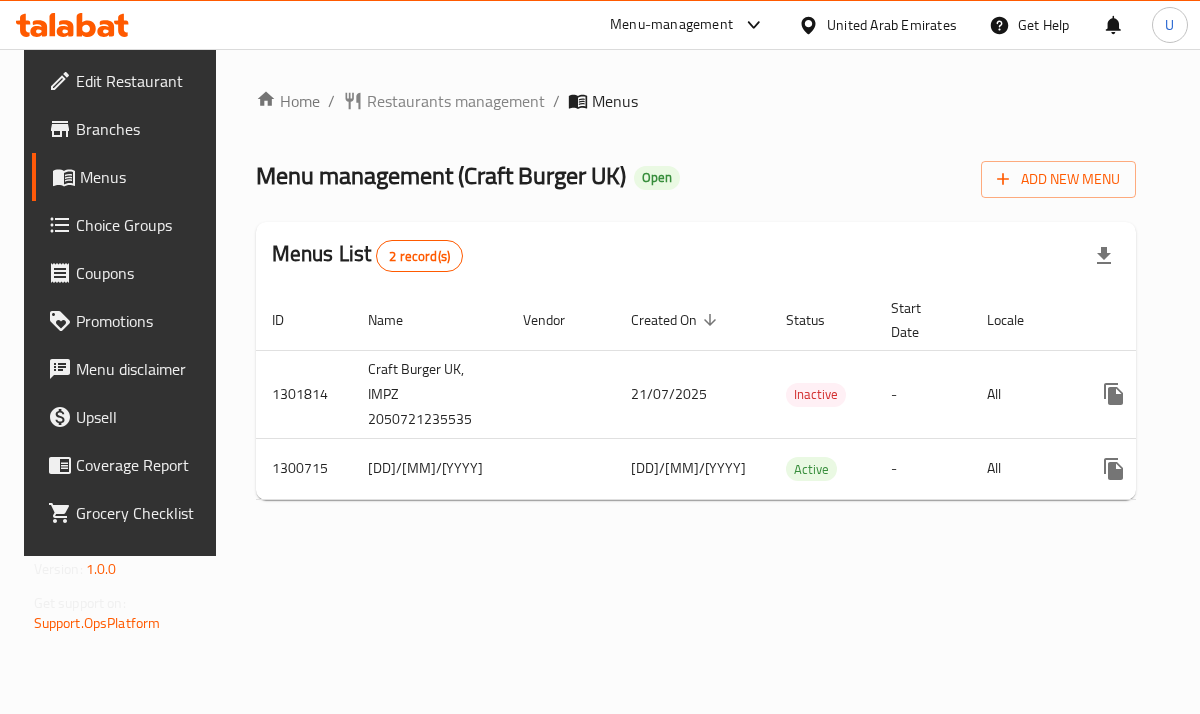 scroll, scrollTop: 0, scrollLeft: 0, axis: both 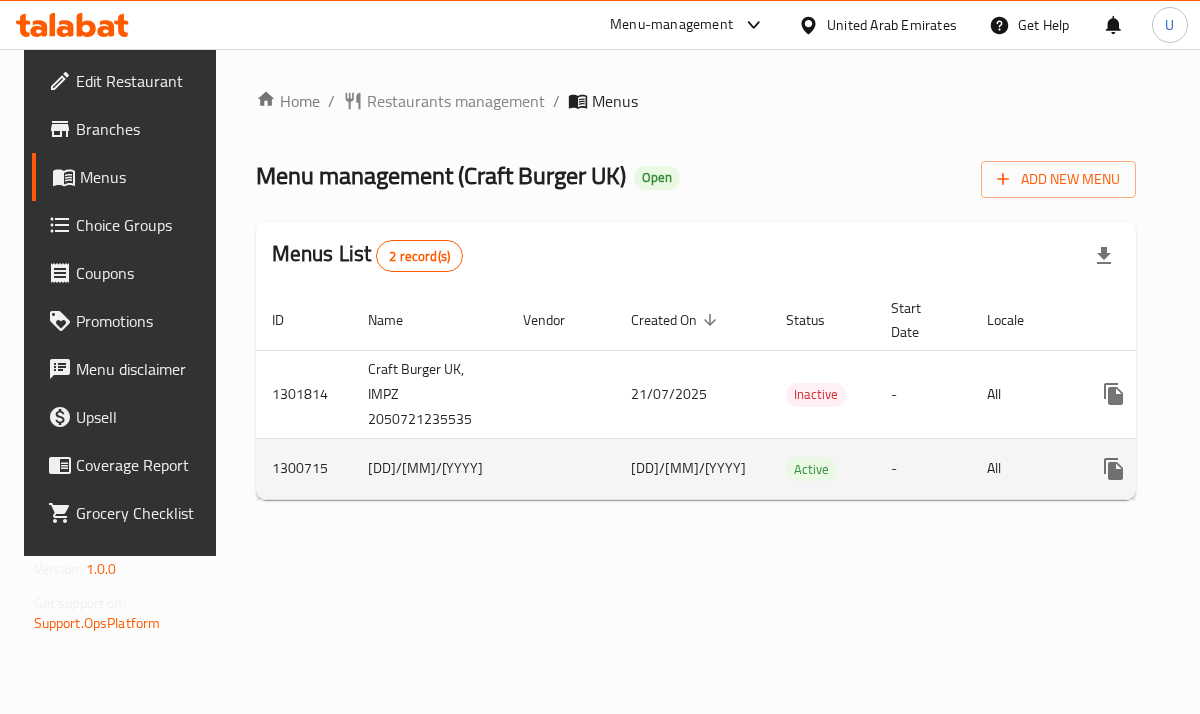 click on "1300715" at bounding box center (304, 468) 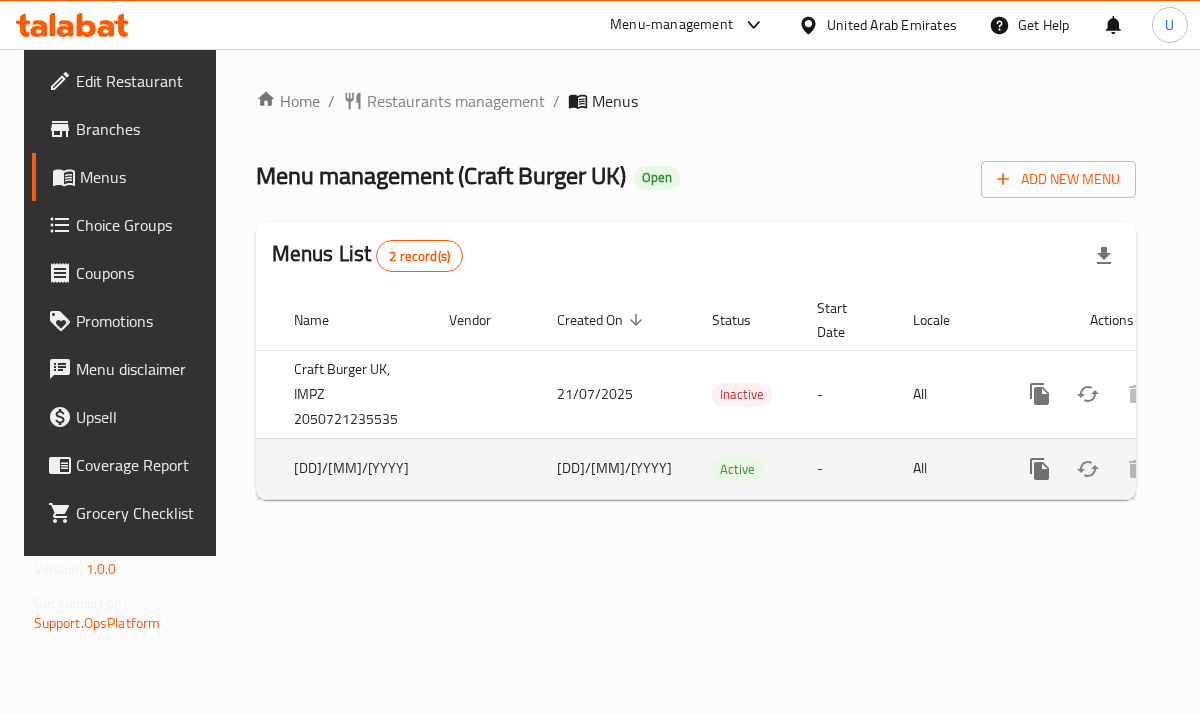 click 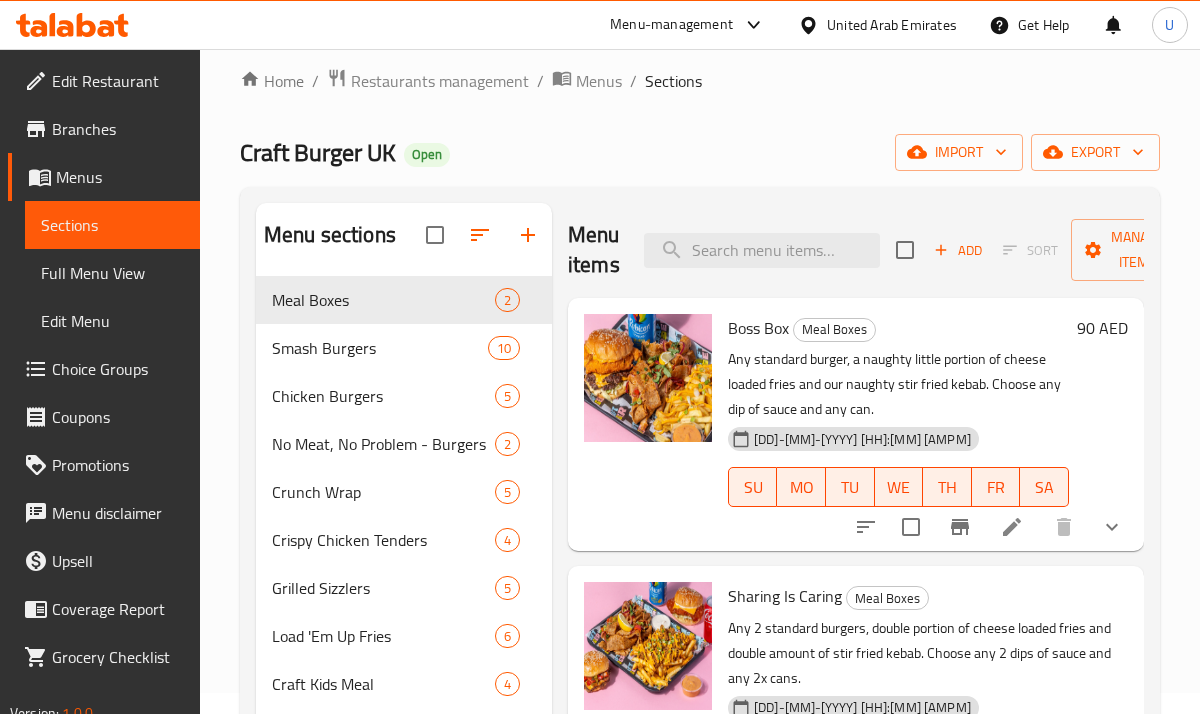 scroll, scrollTop: 22, scrollLeft: 0, axis: vertical 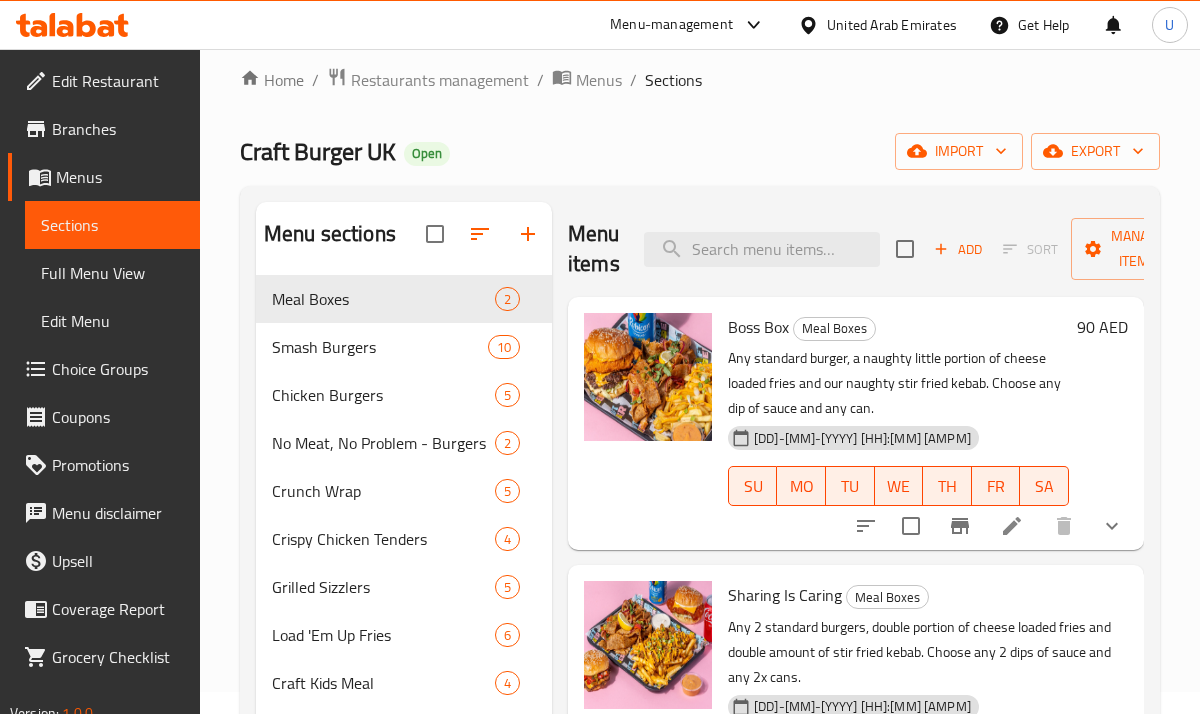 click at bounding box center (1012, 526) 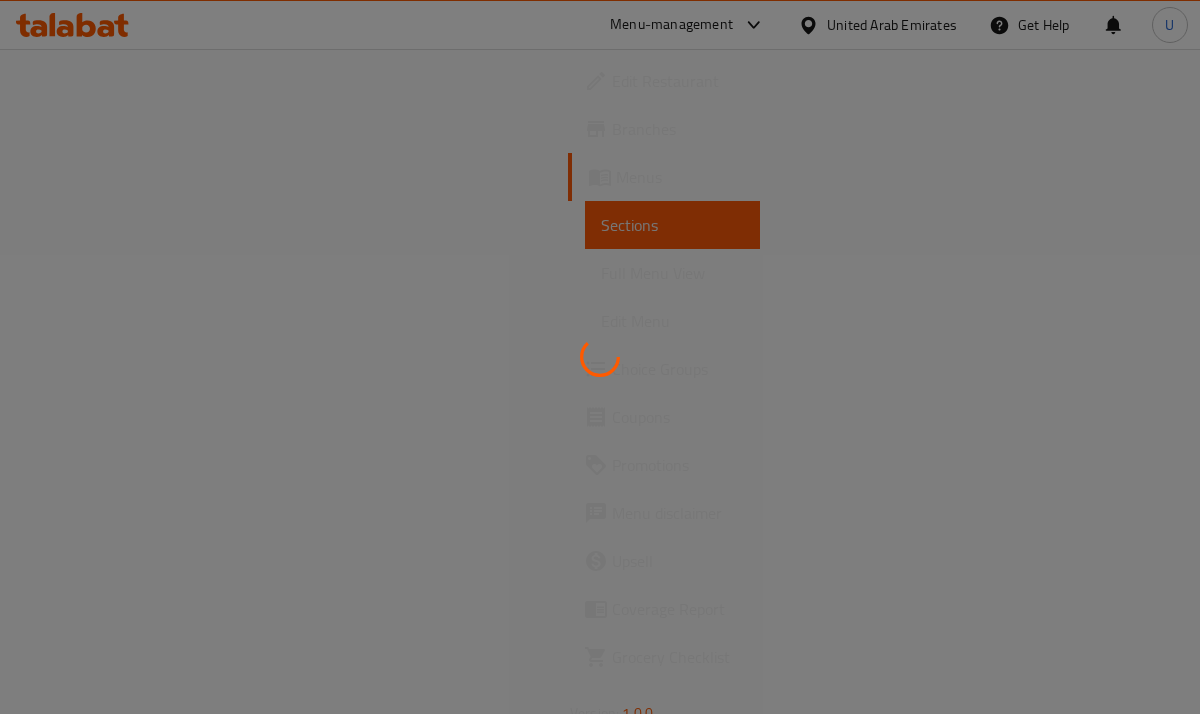 scroll, scrollTop: 0, scrollLeft: 0, axis: both 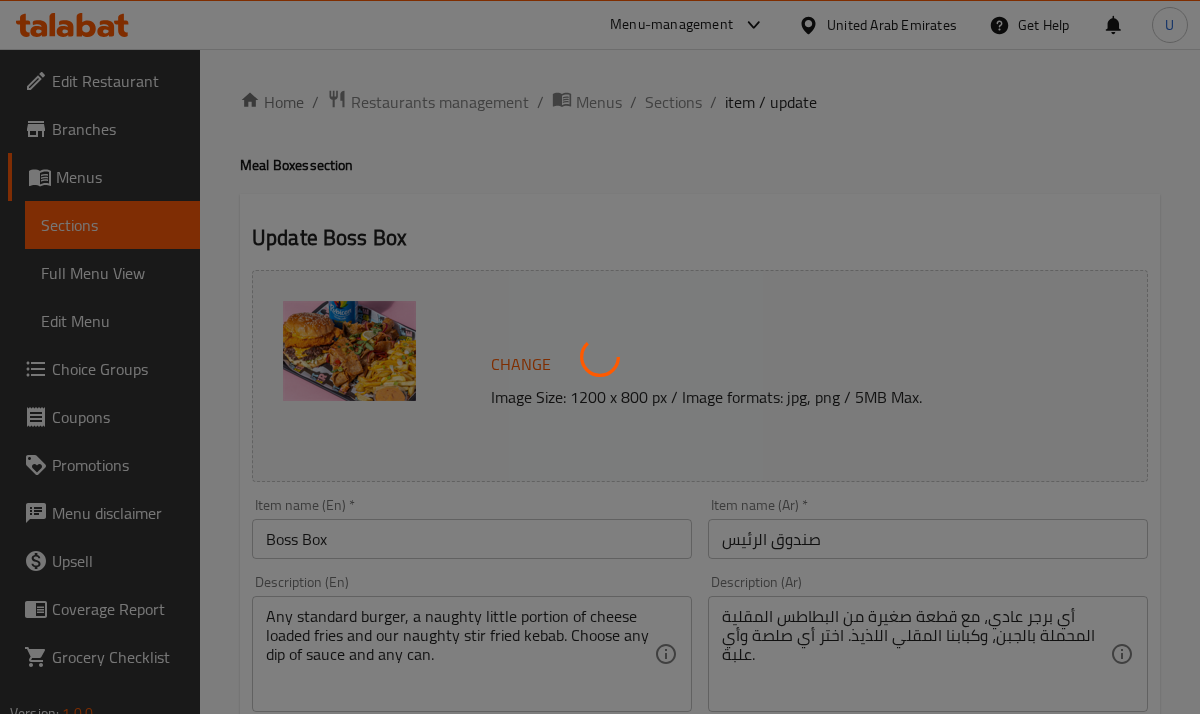 type on "إختيارك من صوص التغميس:" 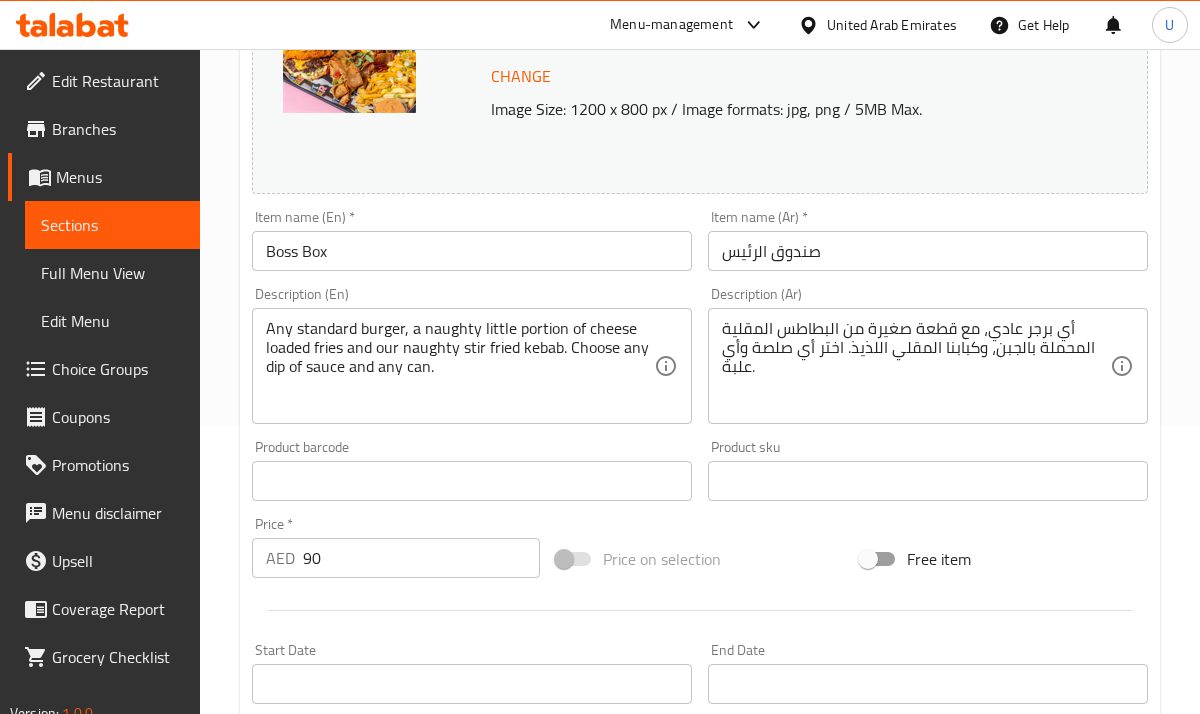 scroll, scrollTop: 548, scrollLeft: 0, axis: vertical 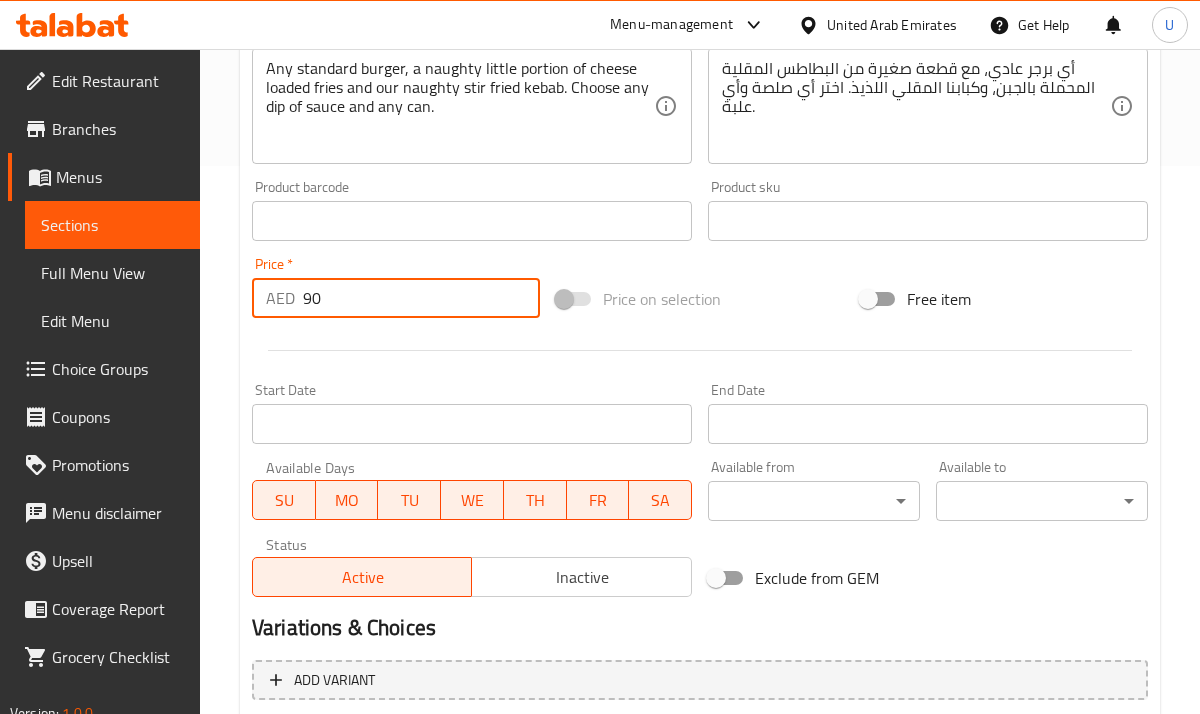 click on "90" at bounding box center (421, 298) 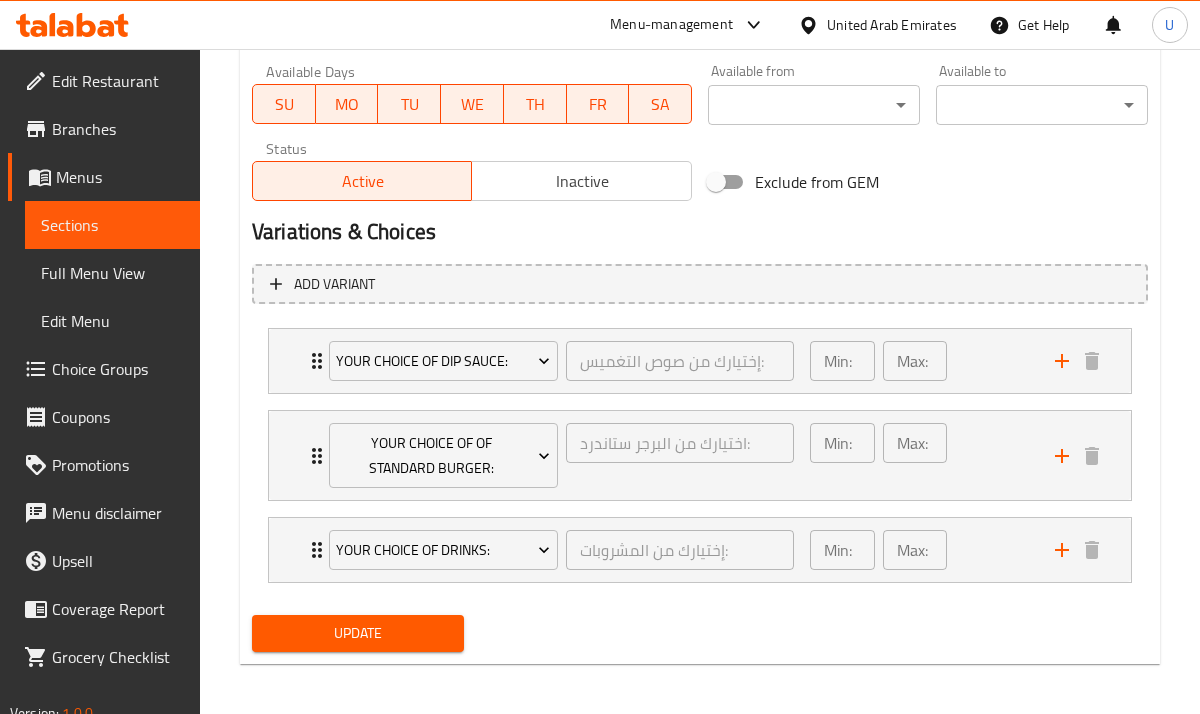scroll, scrollTop: 950, scrollLeft: 0, axis: vertical 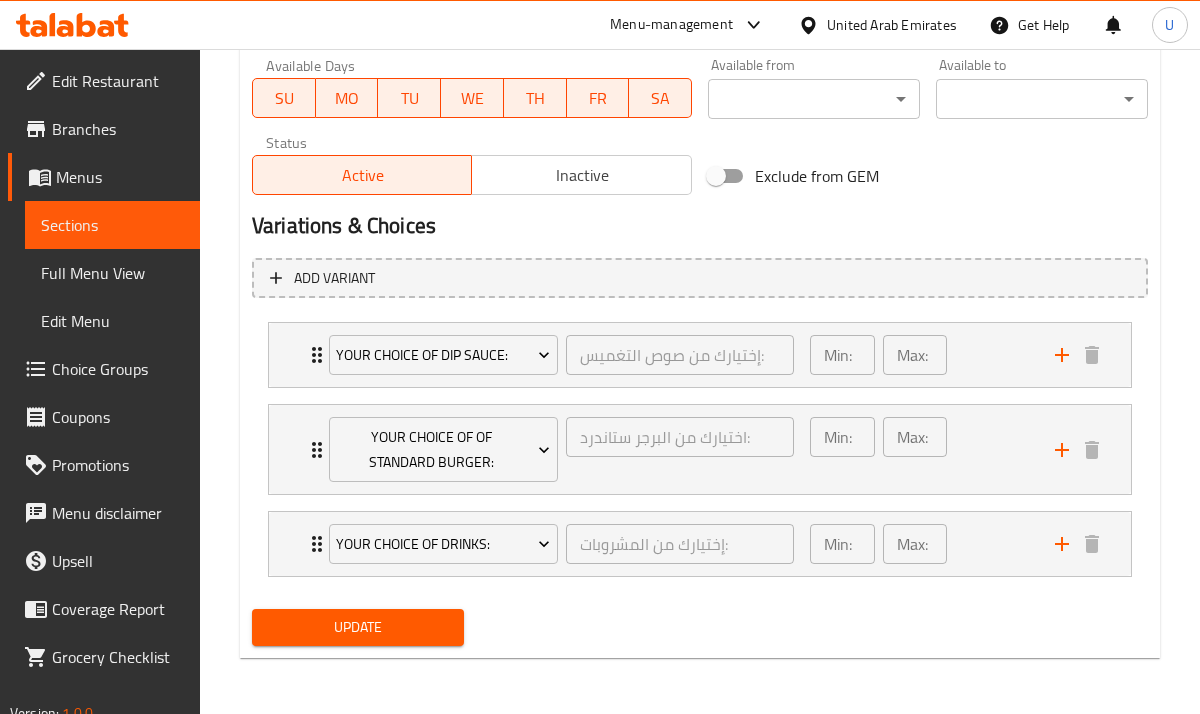 type on "94.5" 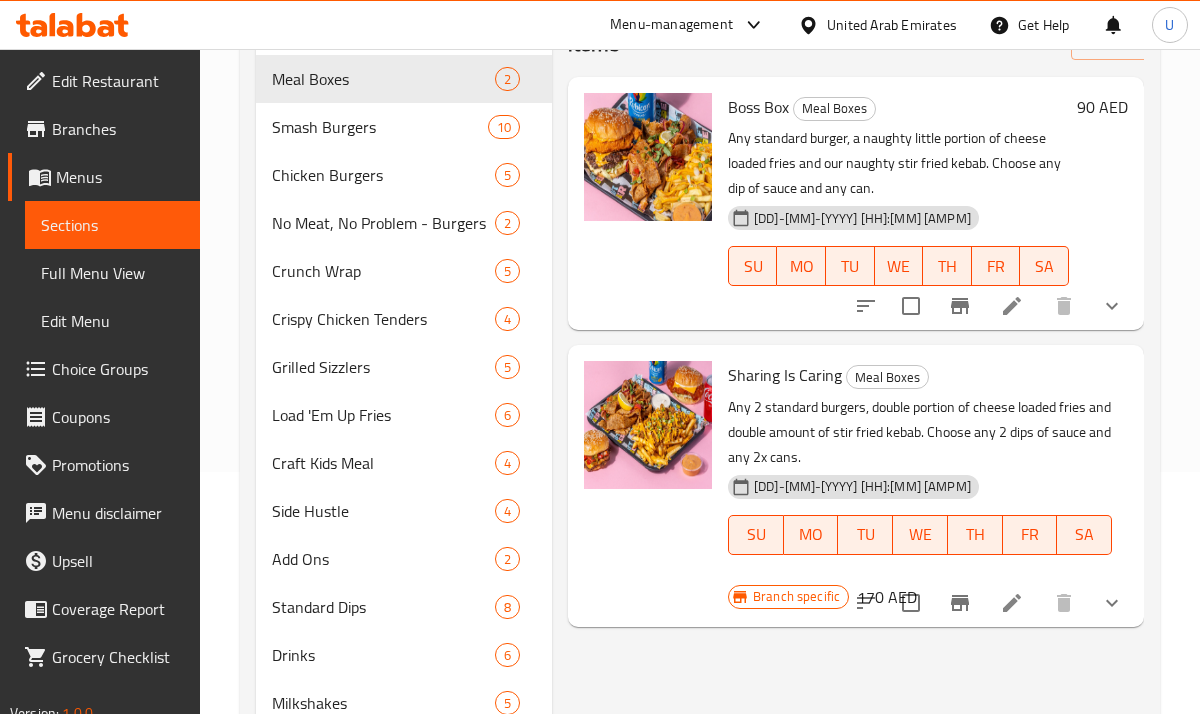 scroll, scrollTop: 319, scrollLeft: 0, axis: vertical 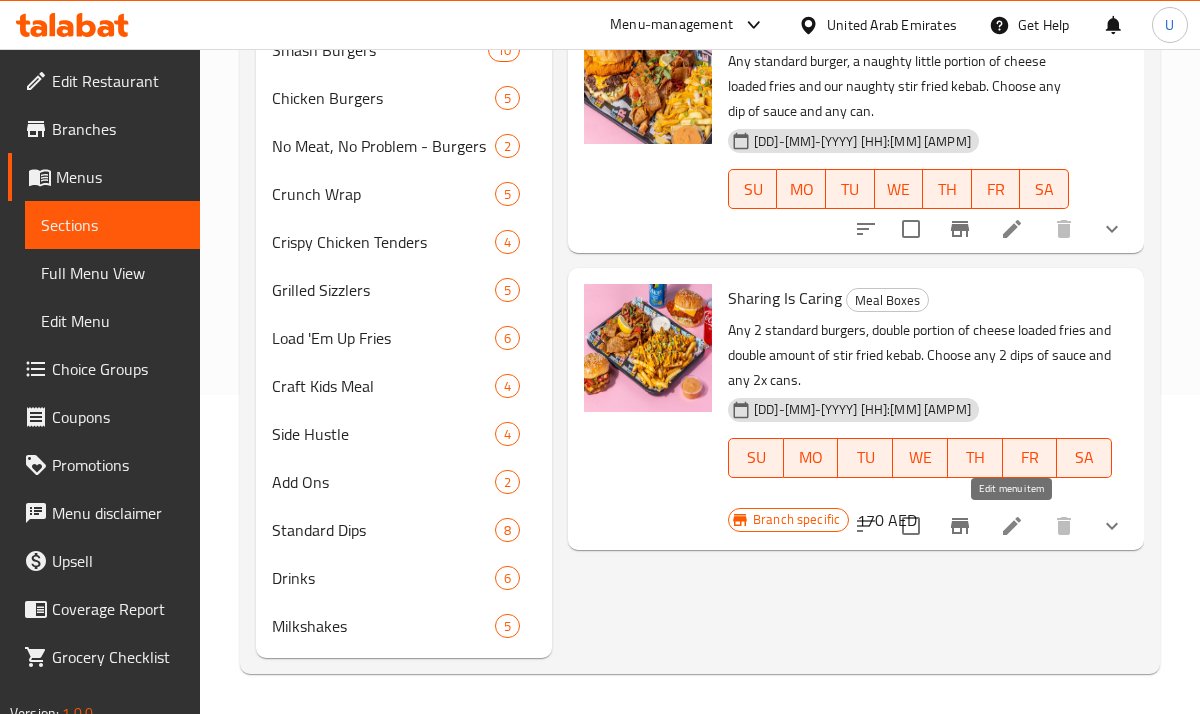 click at bounding box center [1012, 526] 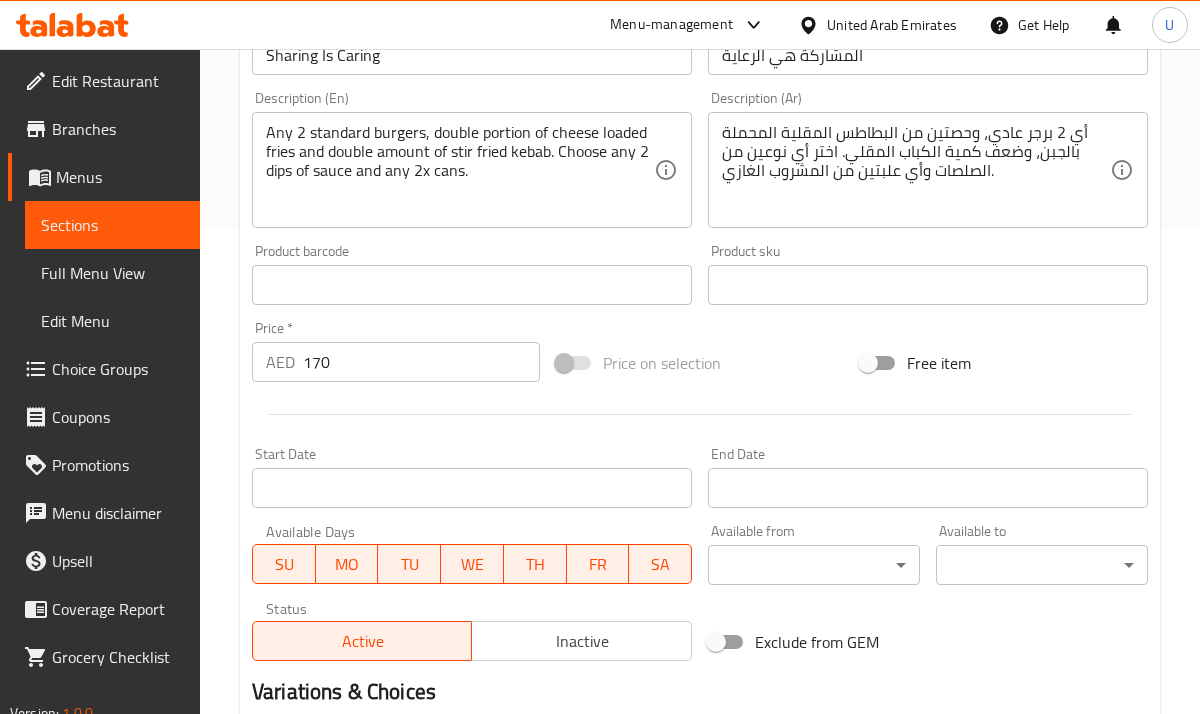 scroll, scrollTop: 592, scrollLeft: 0, axis: vertical 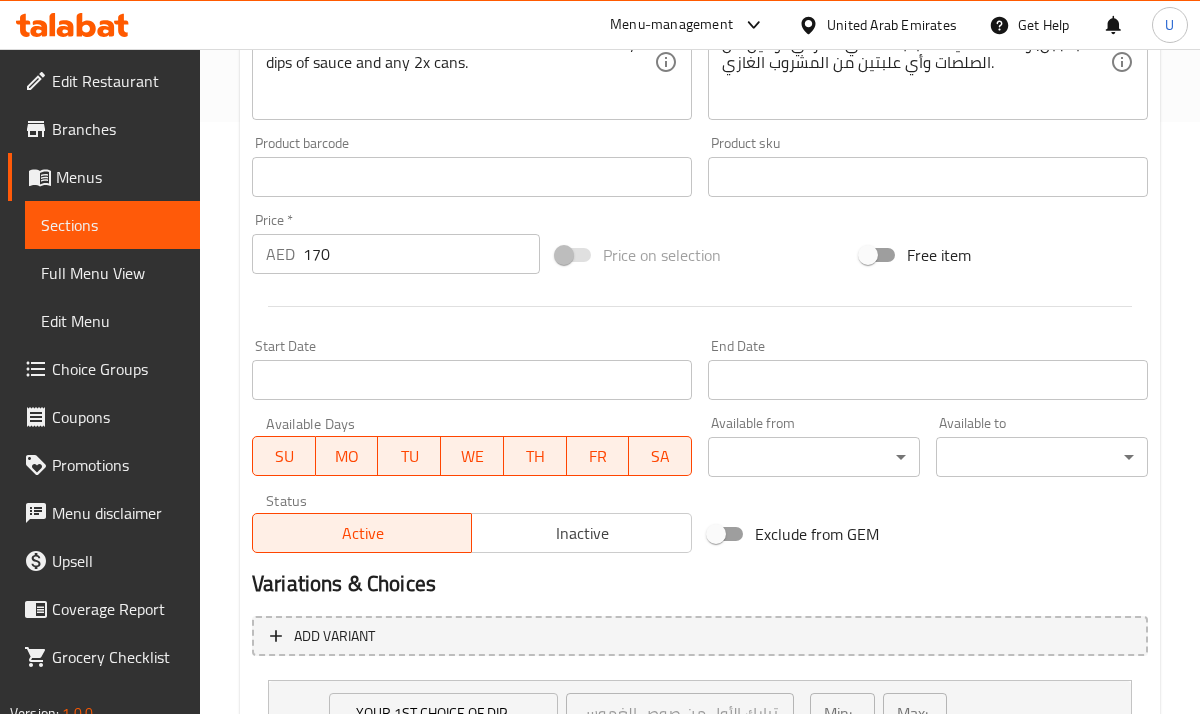 click on "170" at bounding box center [421, 254] 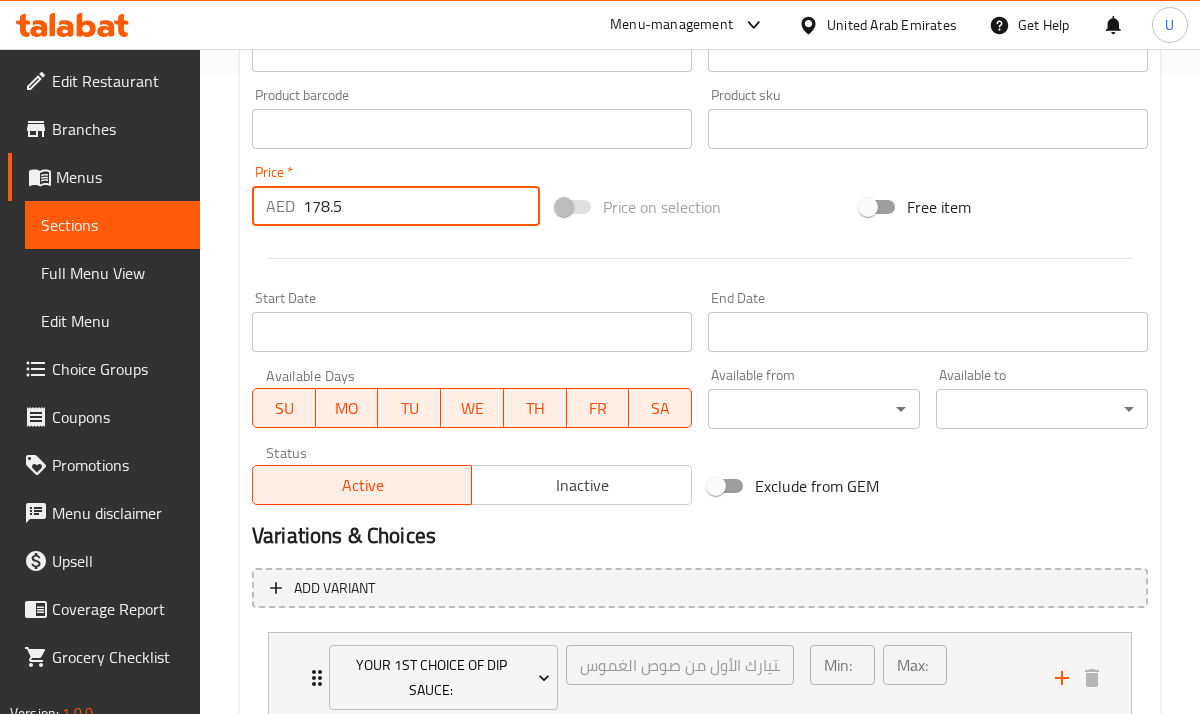 scroll, scrollTop: 1270, scrollLeft: 0, axis: vertical 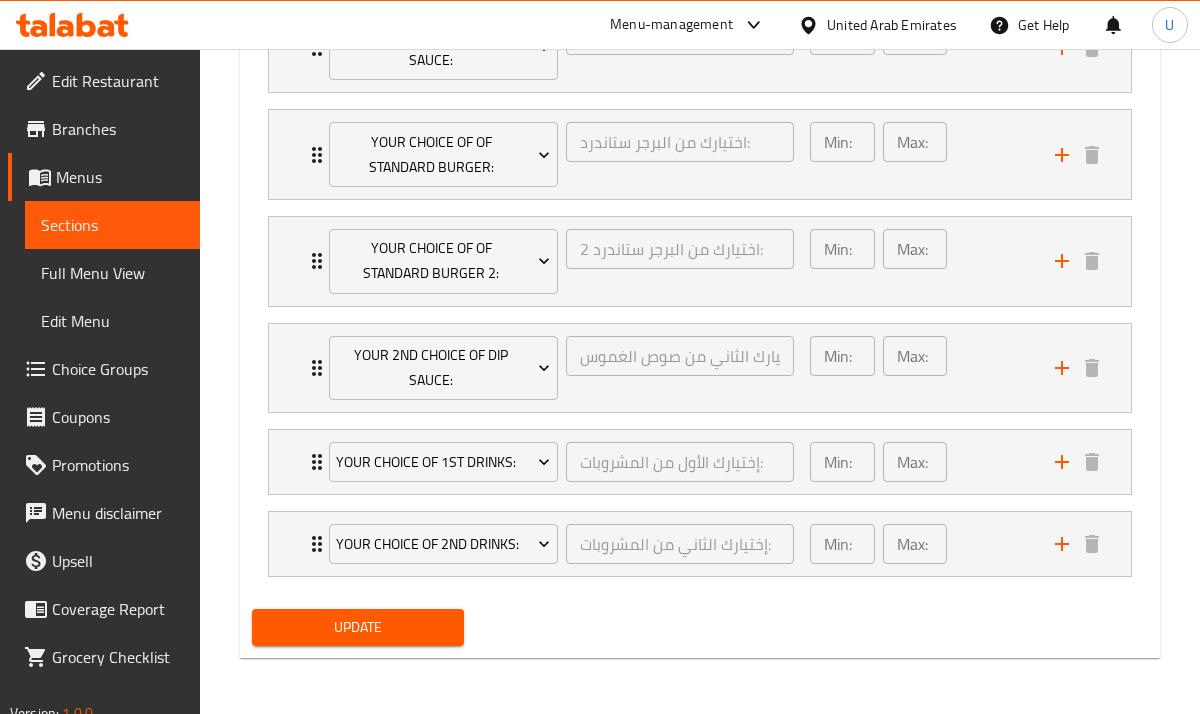 type on "178.5" 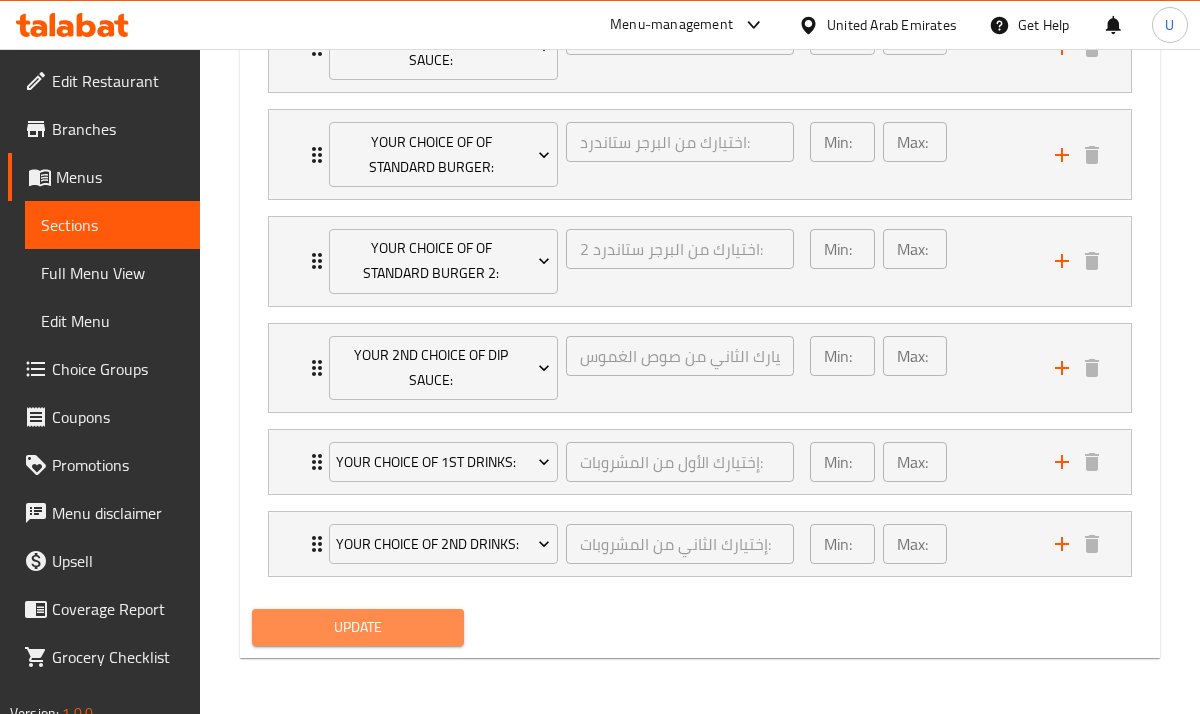 click on "Update" at bounding box center [358, 627] 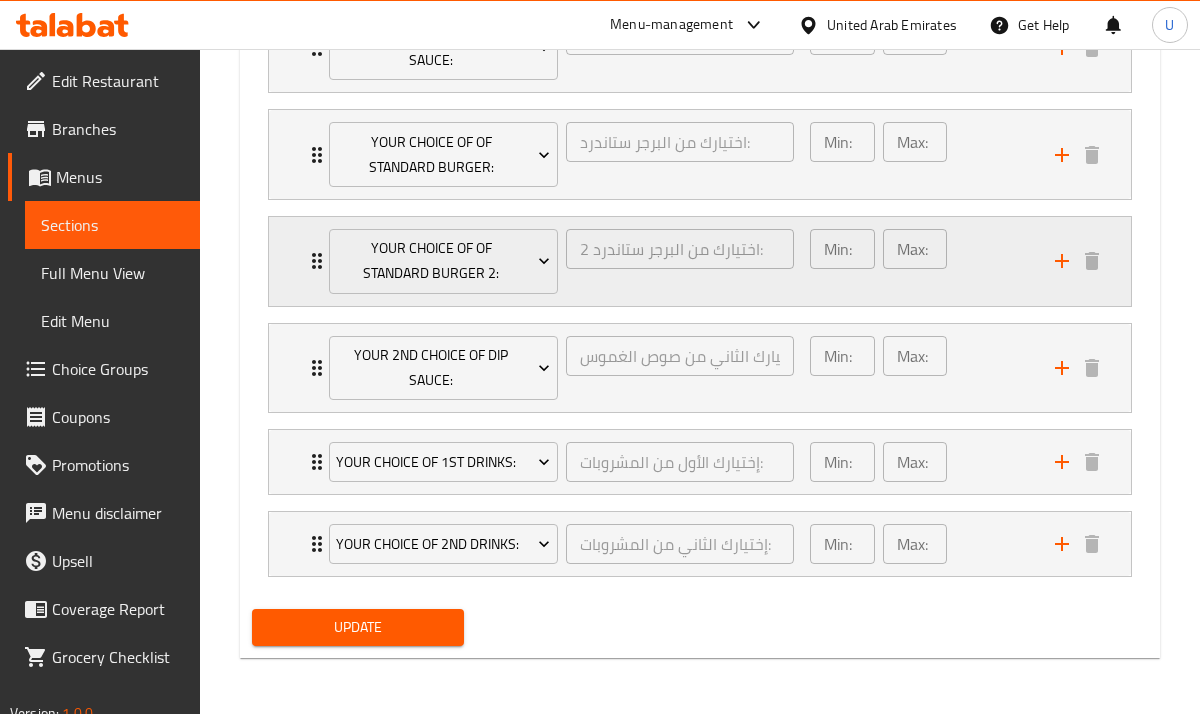 scroll, scrollTop: 0, scrollLeft: 0, axis: both 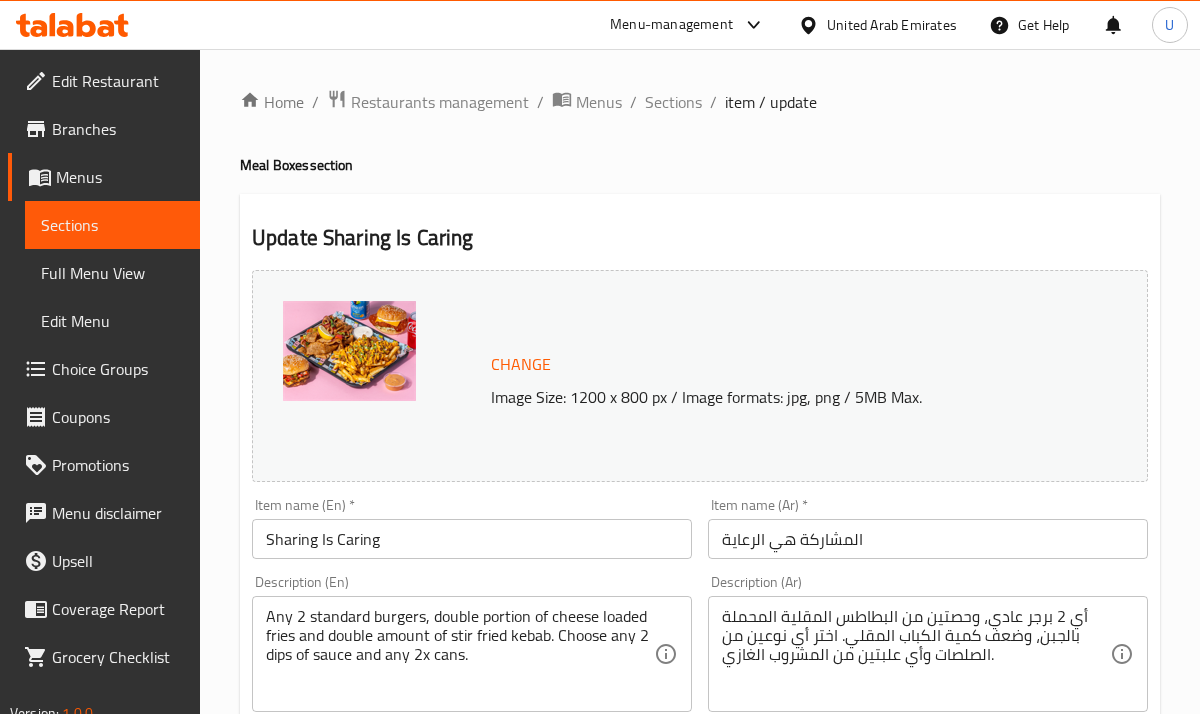 click on "Sections" at bounding box center [112, 225] 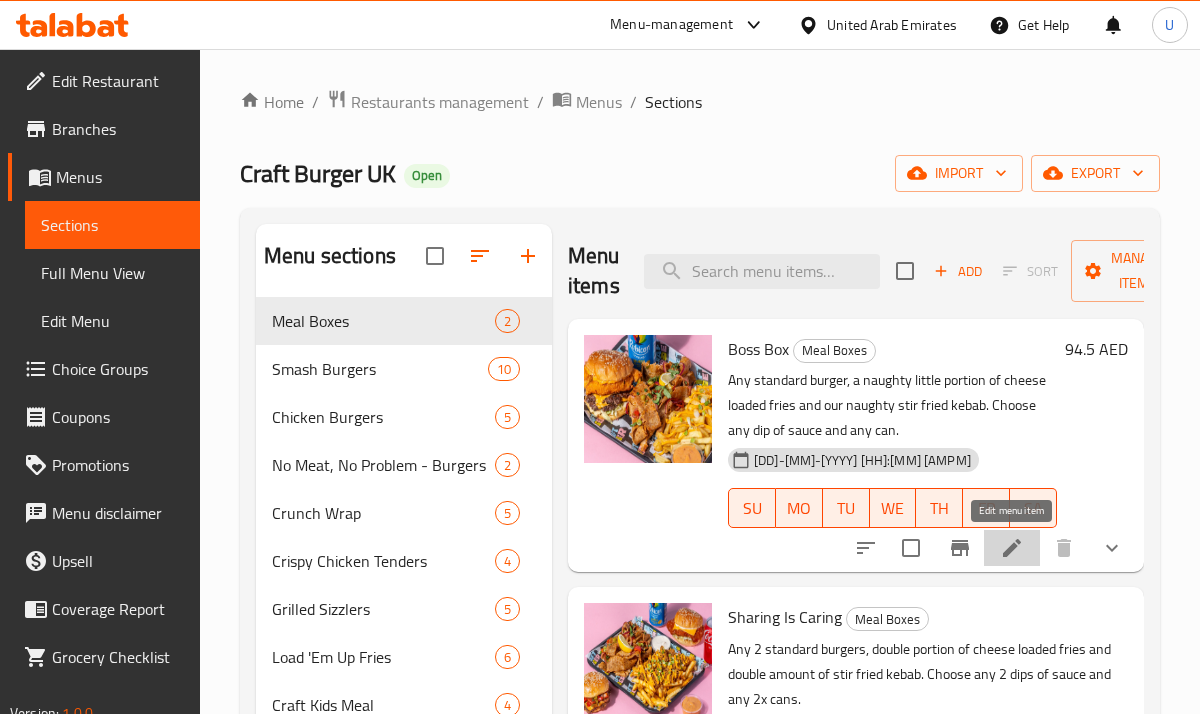 click 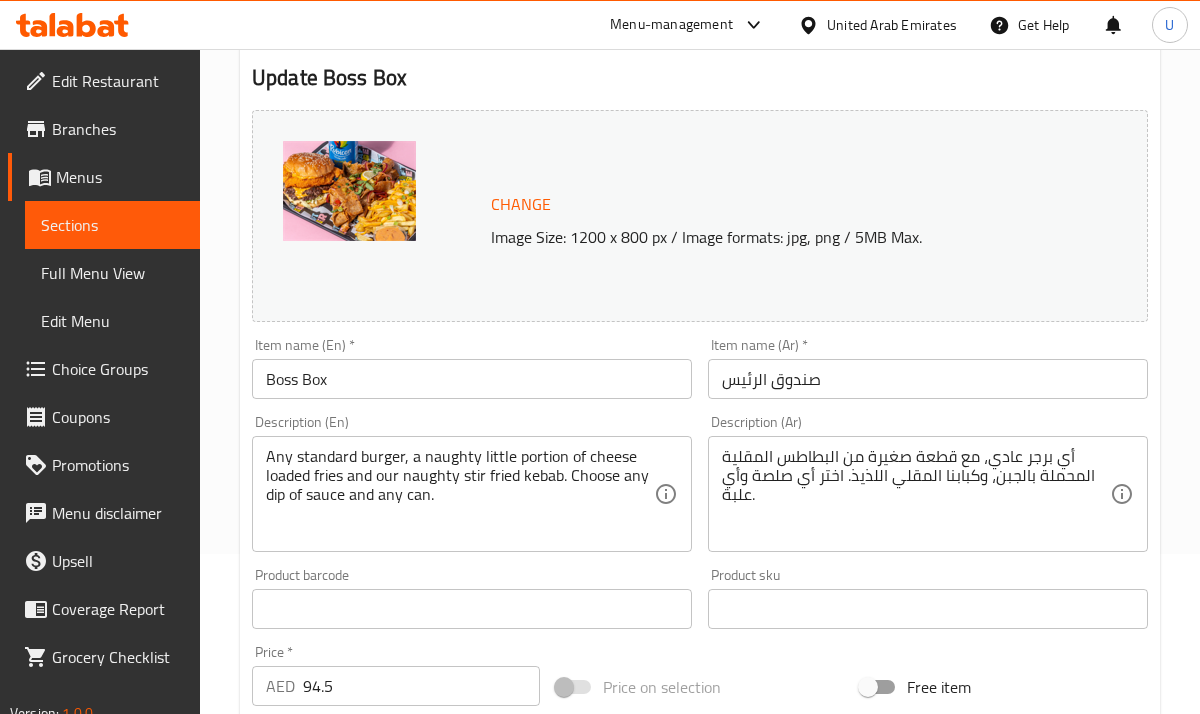 scroll, scrollTop: 394, scrollLeft: 0, axis: vertical 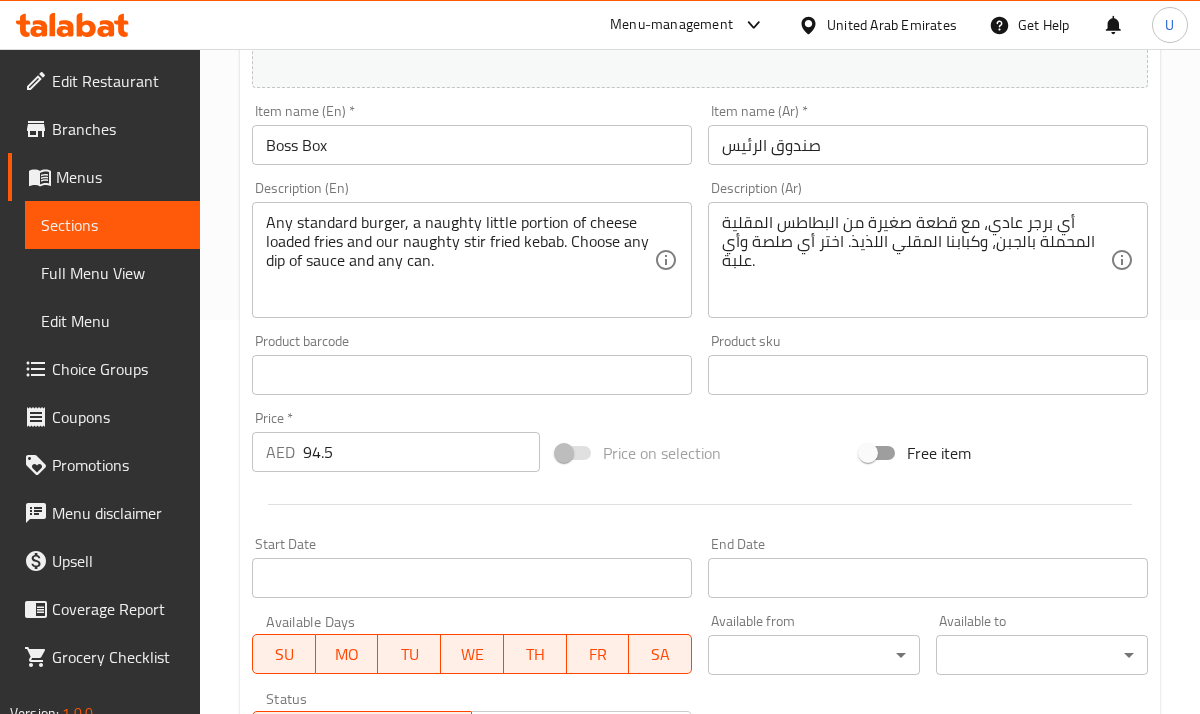 click on "94.5" at bounding box center [421, 452] 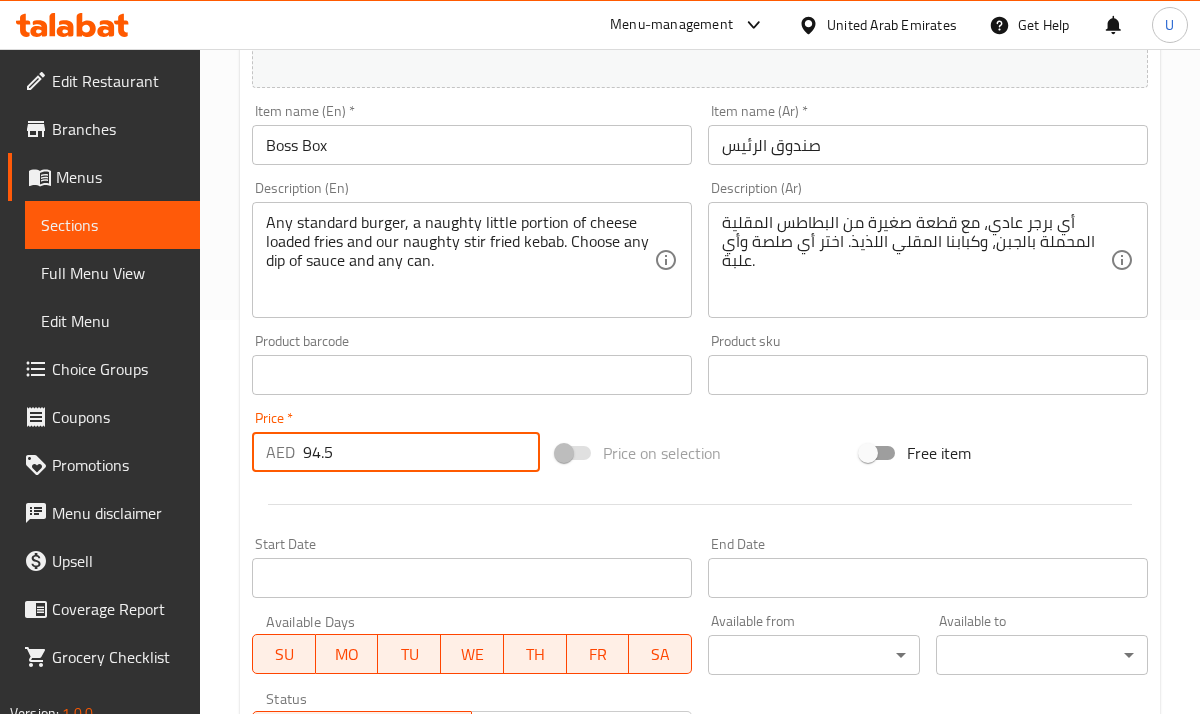 click on "94.5" at bounding box center (421, 452) 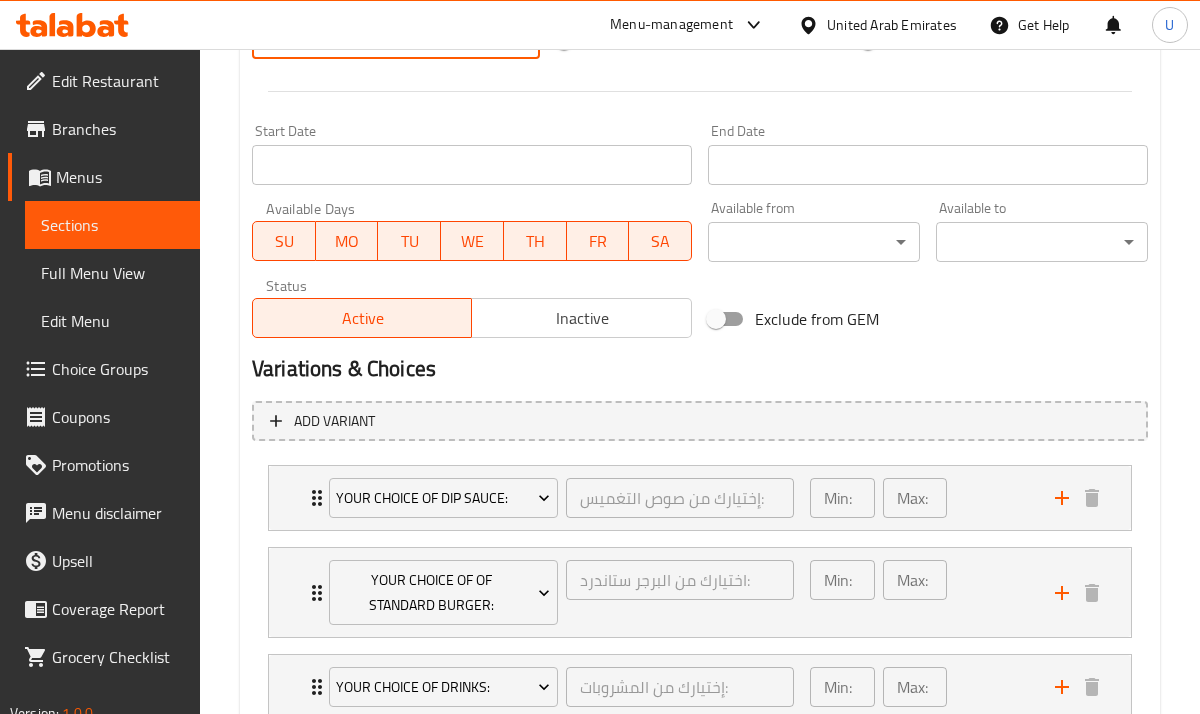 scroll, scrollTop: 950, scrollLeft: 0, axis: vertical 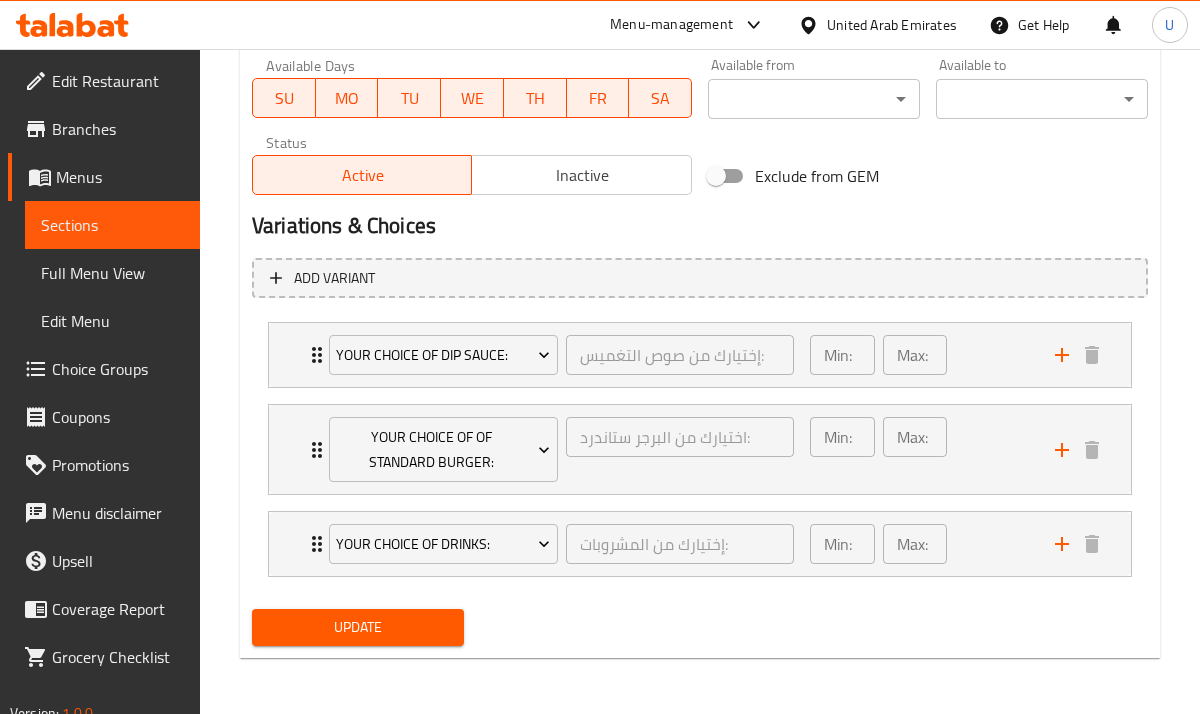 type on "90" 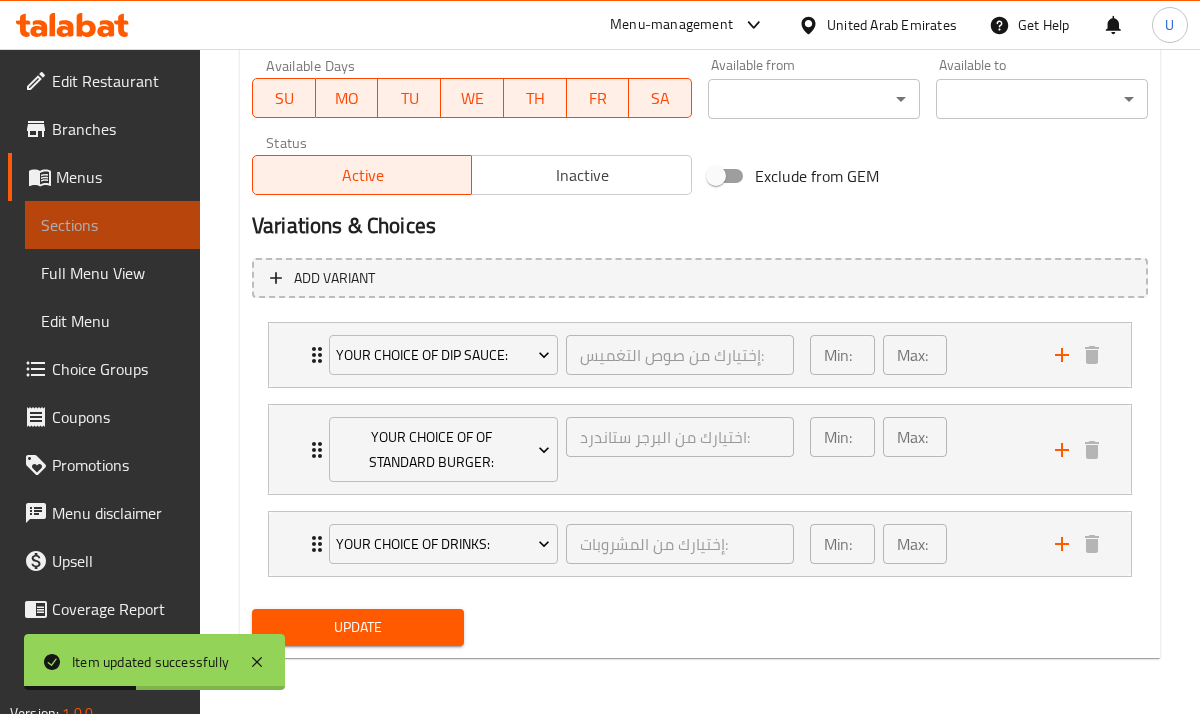click on "Sections" at bounding box center [112, 225] 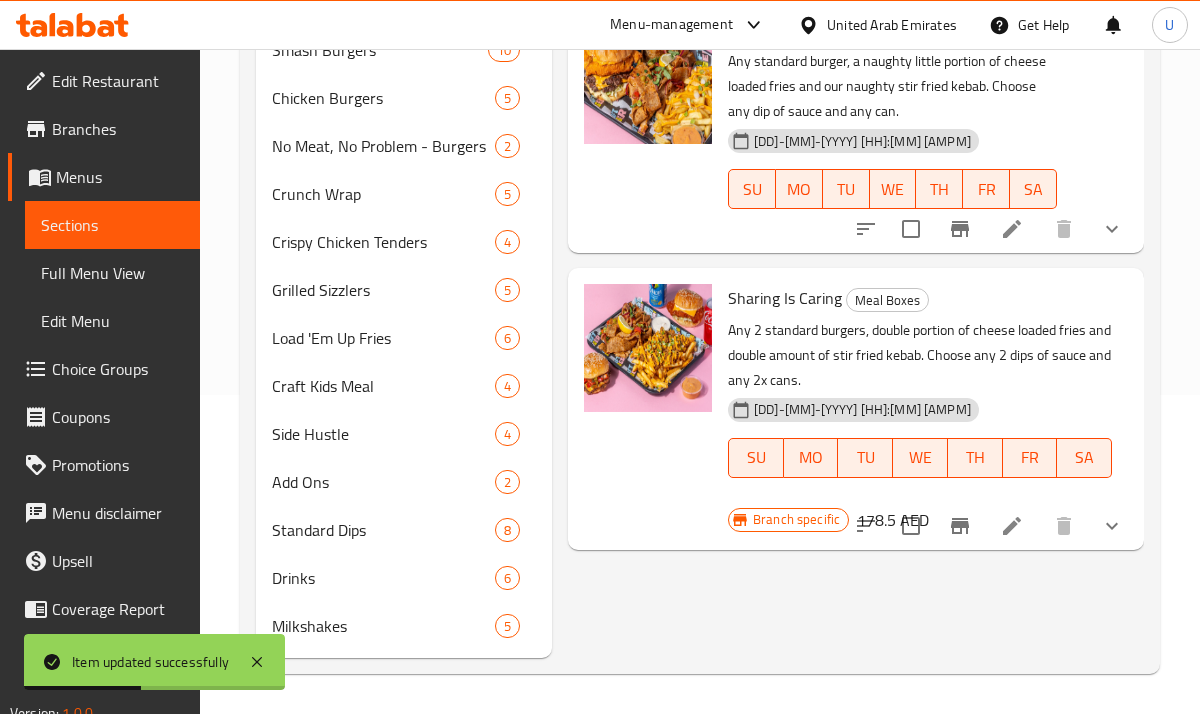 scroll, scrollTop: 319, scrollLeft: 0, axis: vertical 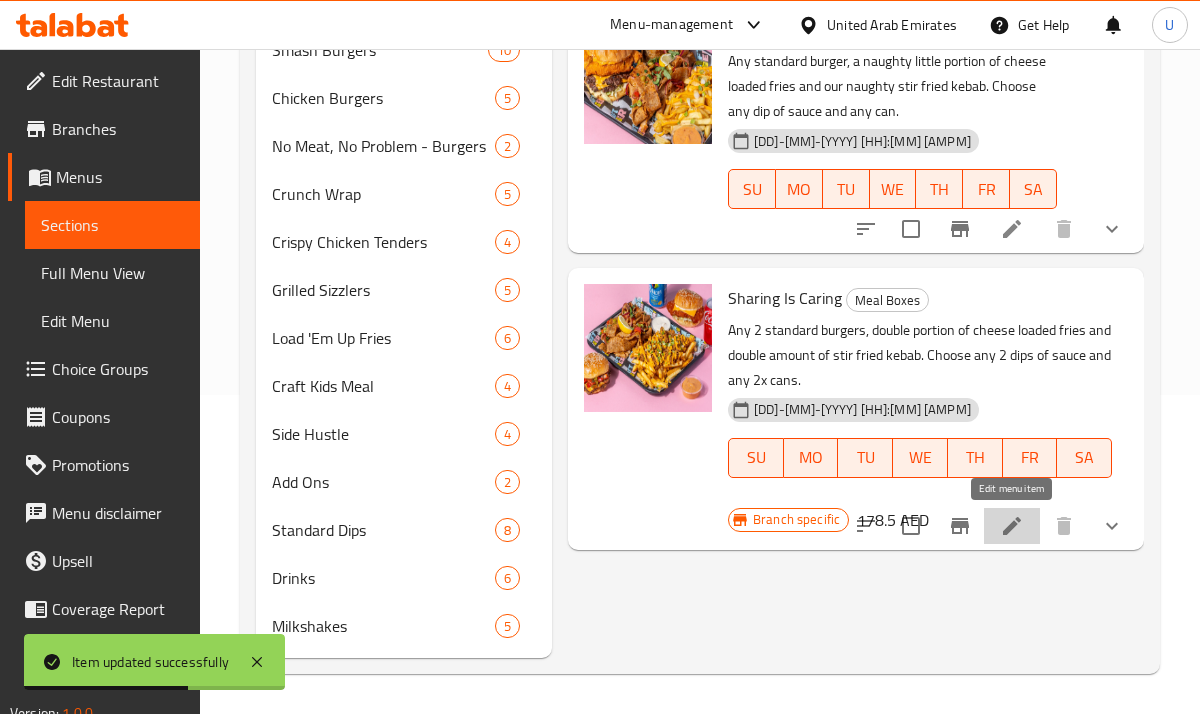 click 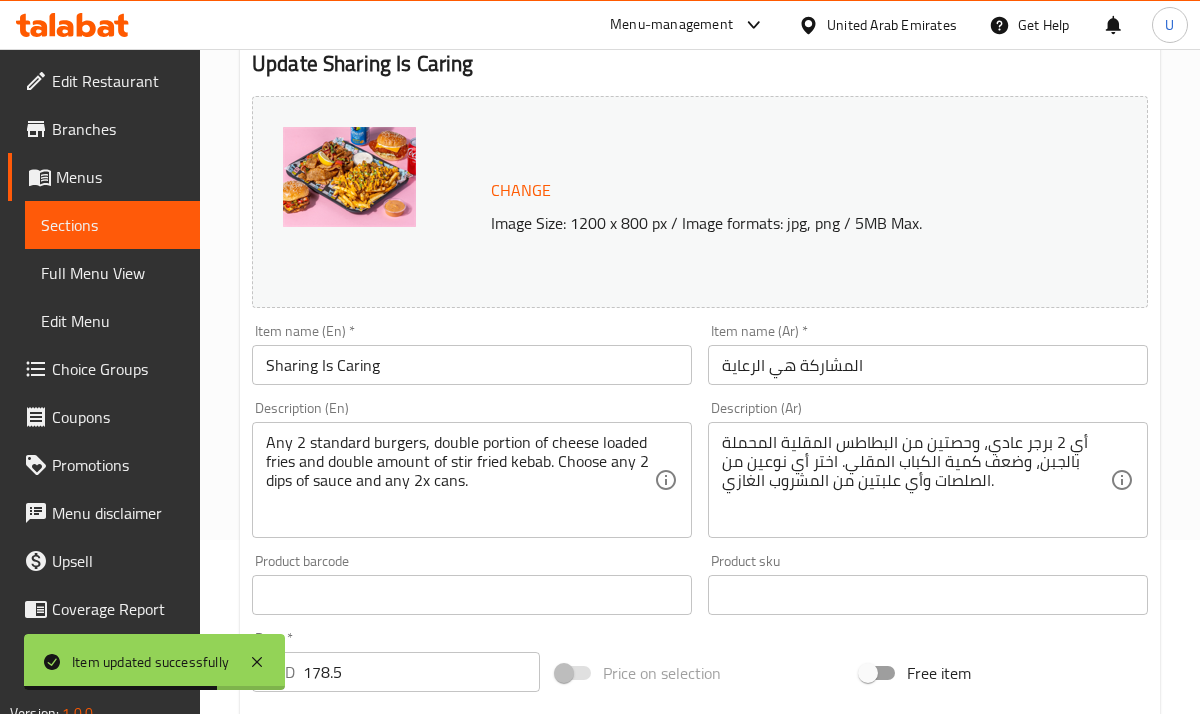 scroll, scrollTop: 520, scrollLeft: 0, axis: vertical 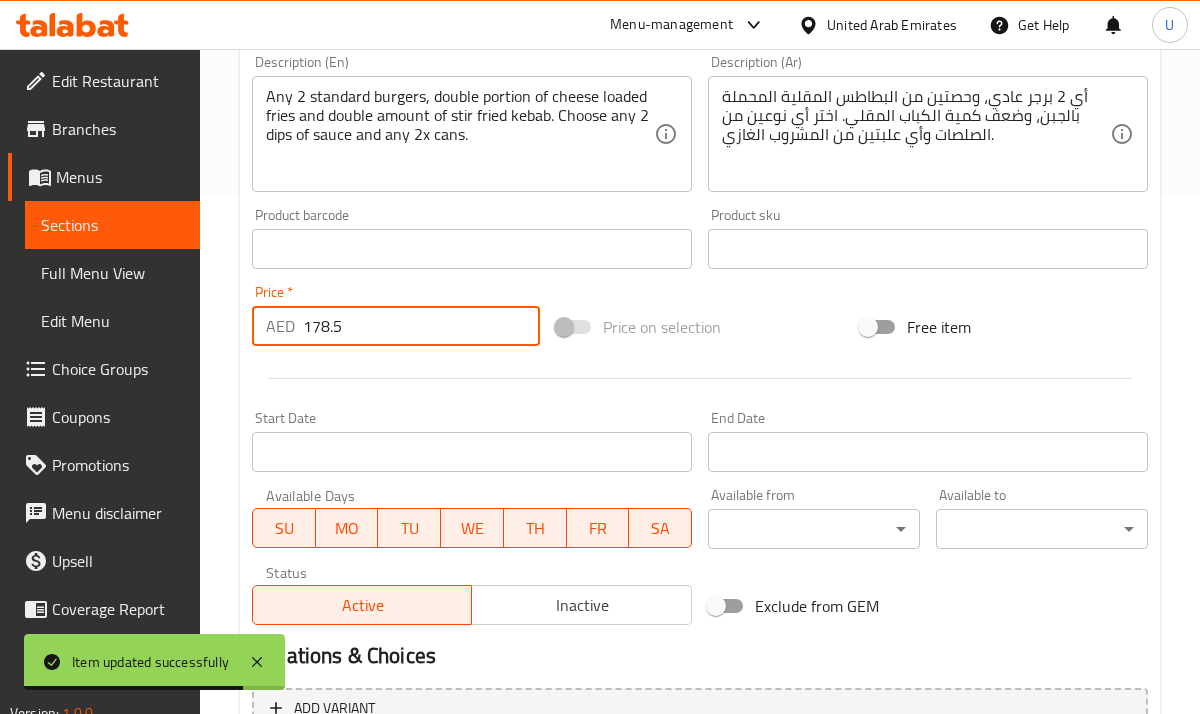 click on "178.5" at bounding box center (421, 326) 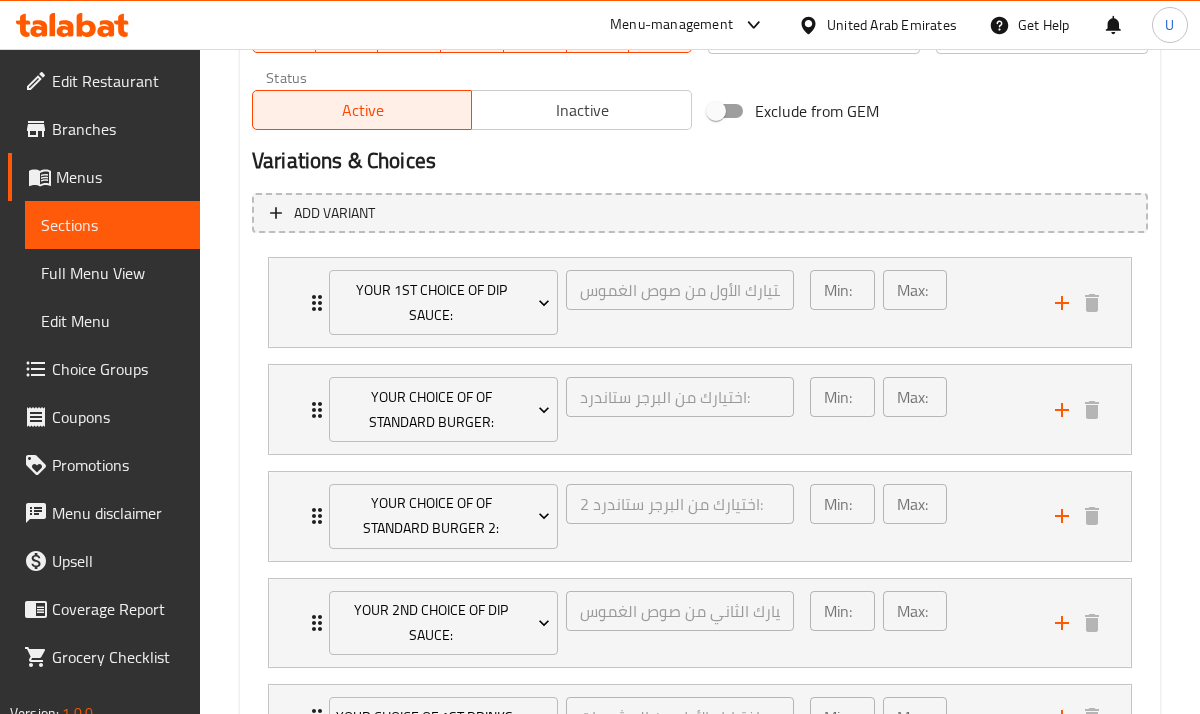 scroll, scrollTop: 1270, scrollLeft: 0, axis: vertical 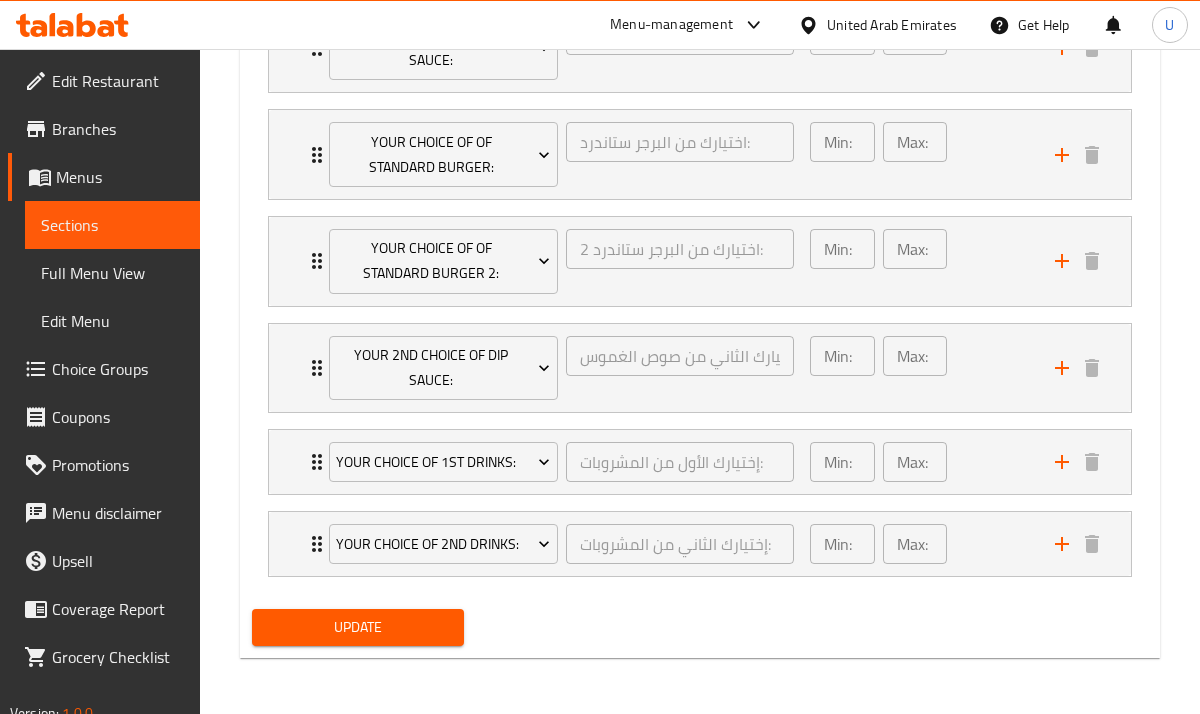 type on "170" 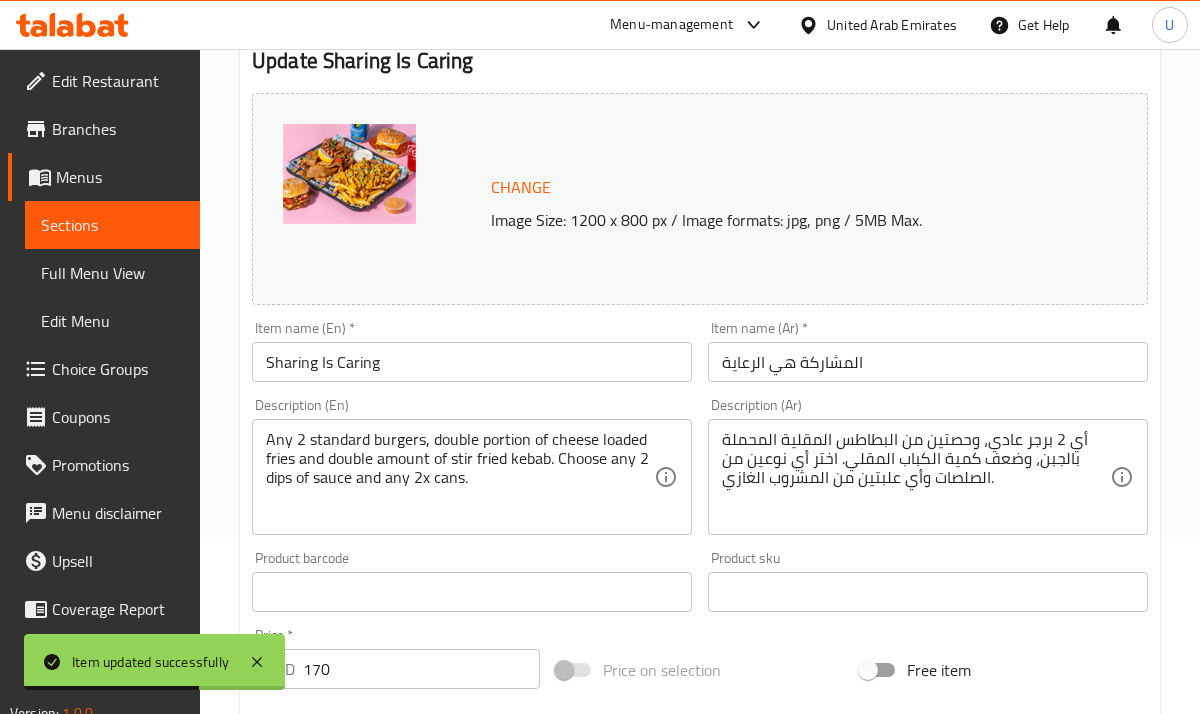 scroll, scrollTop: 20, scrollLeft: 0, axis: vertical 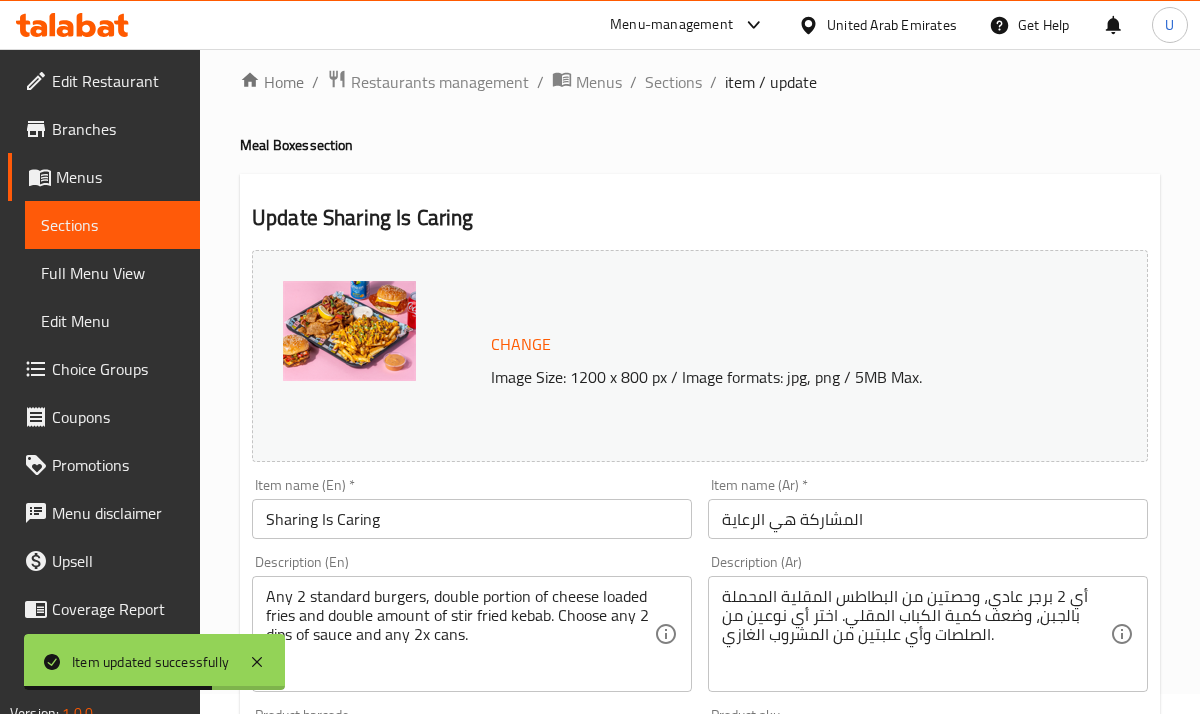 click on "Sections" at bounding box center [112, 225] 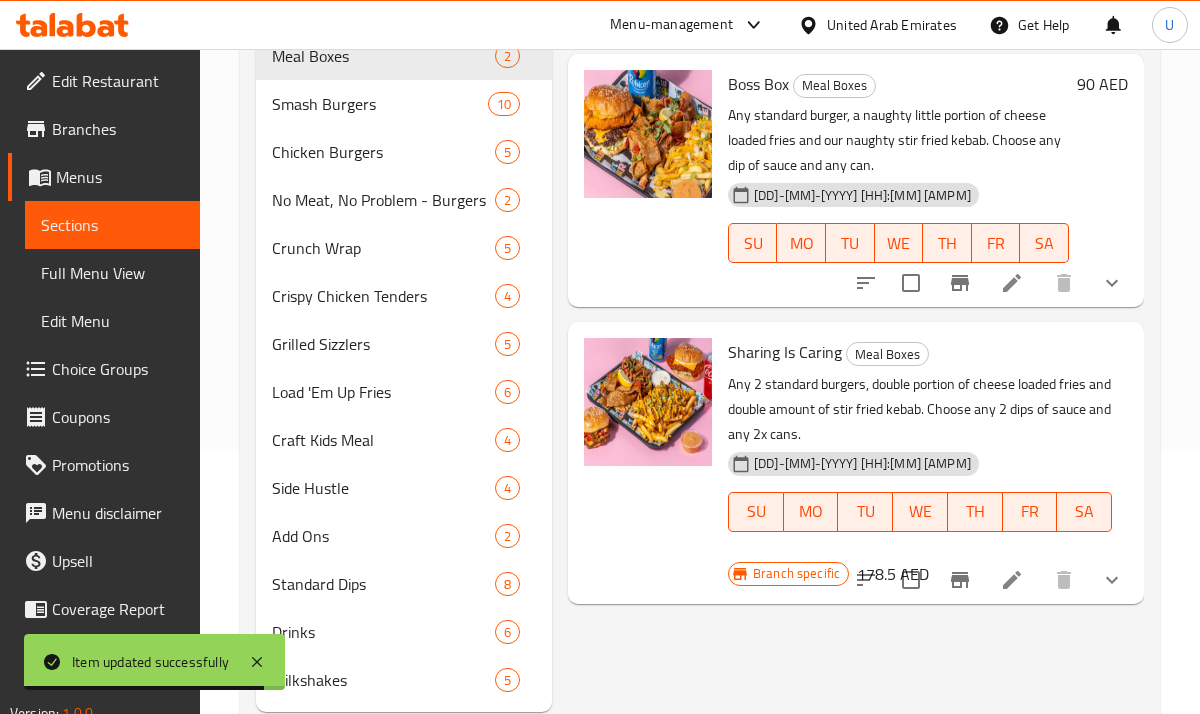 scroll, scrollTop: 284, scrollLeft: 0, axis: vertical 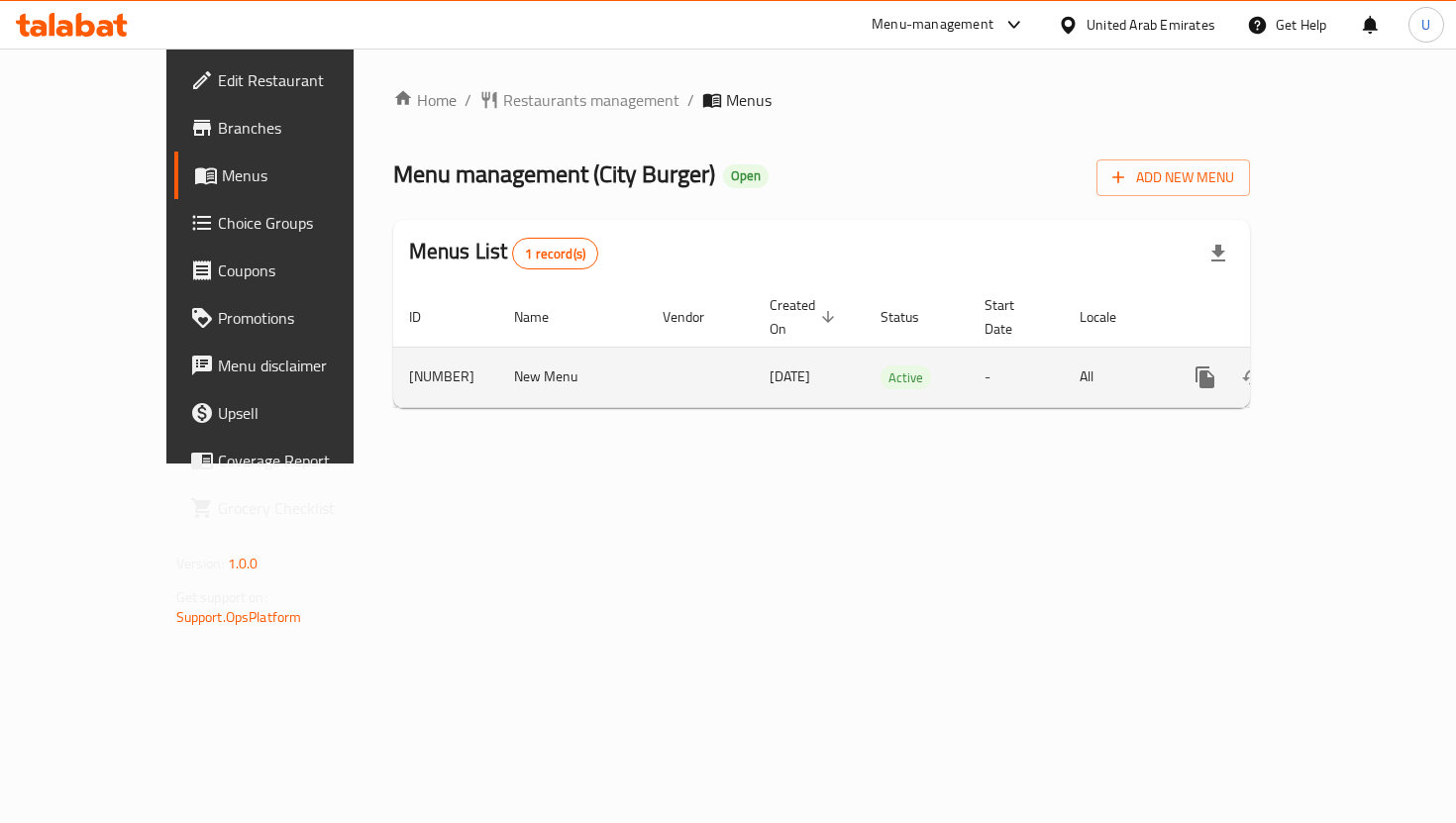 click 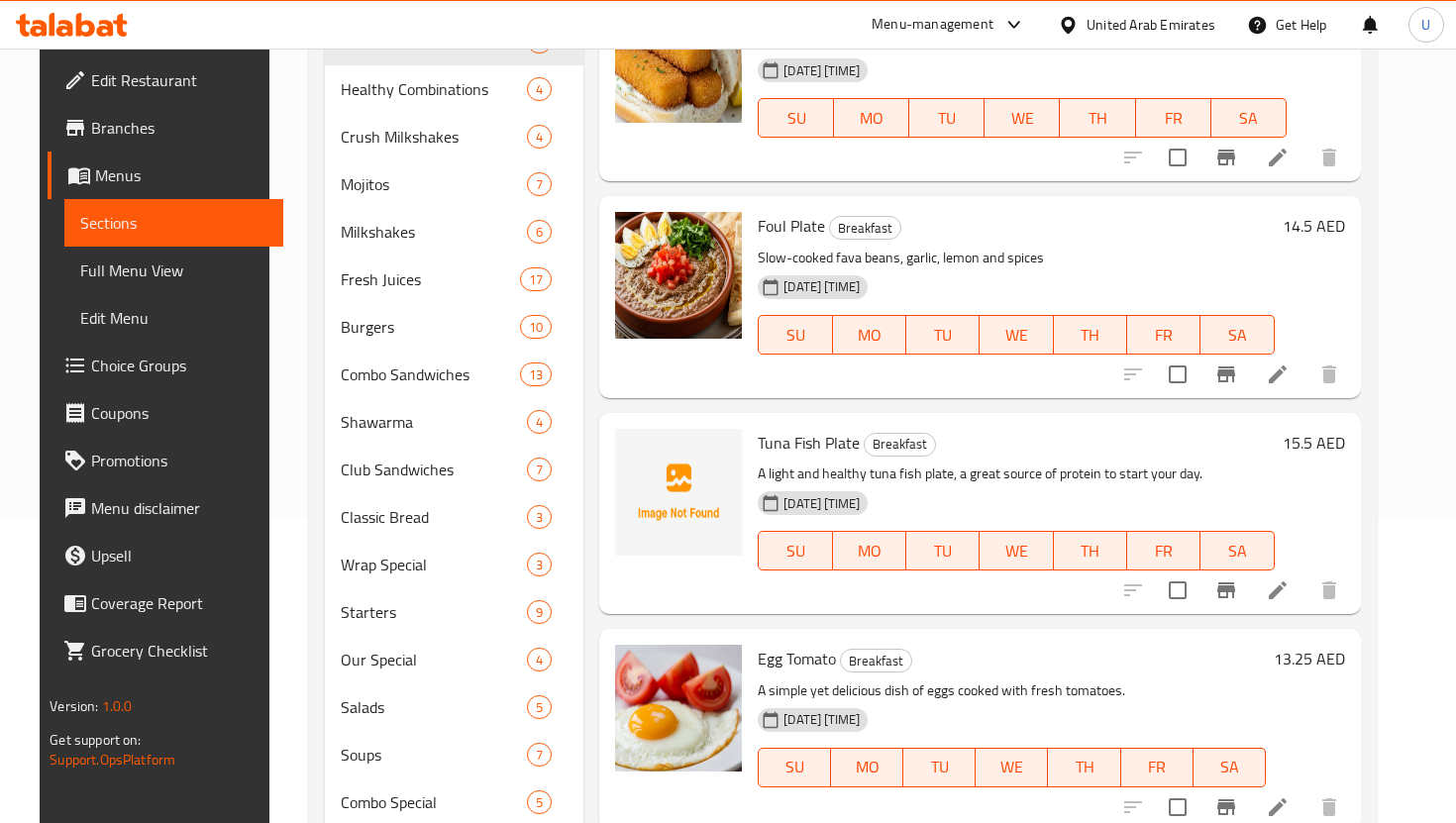scroll, scrollTop: 0, scrollLeft: 0, axis: both 